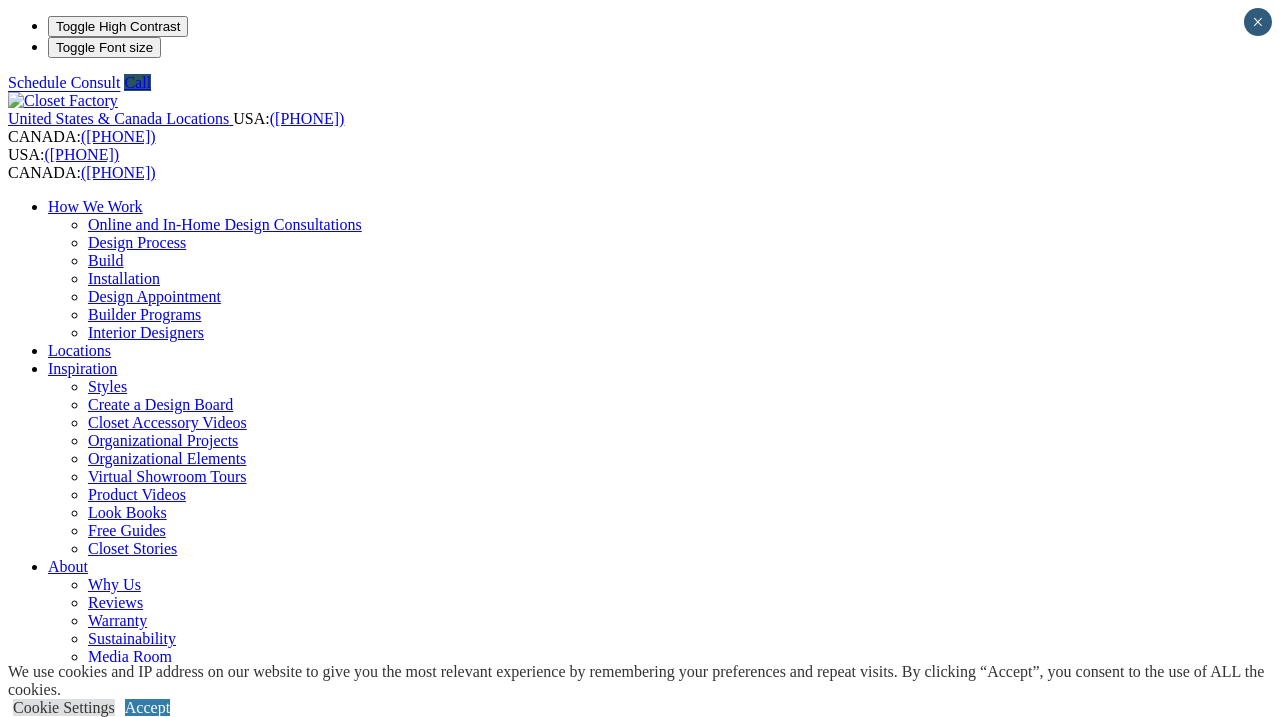 scroll, scrollTop: 0, scrollLeft: 0, axis: both 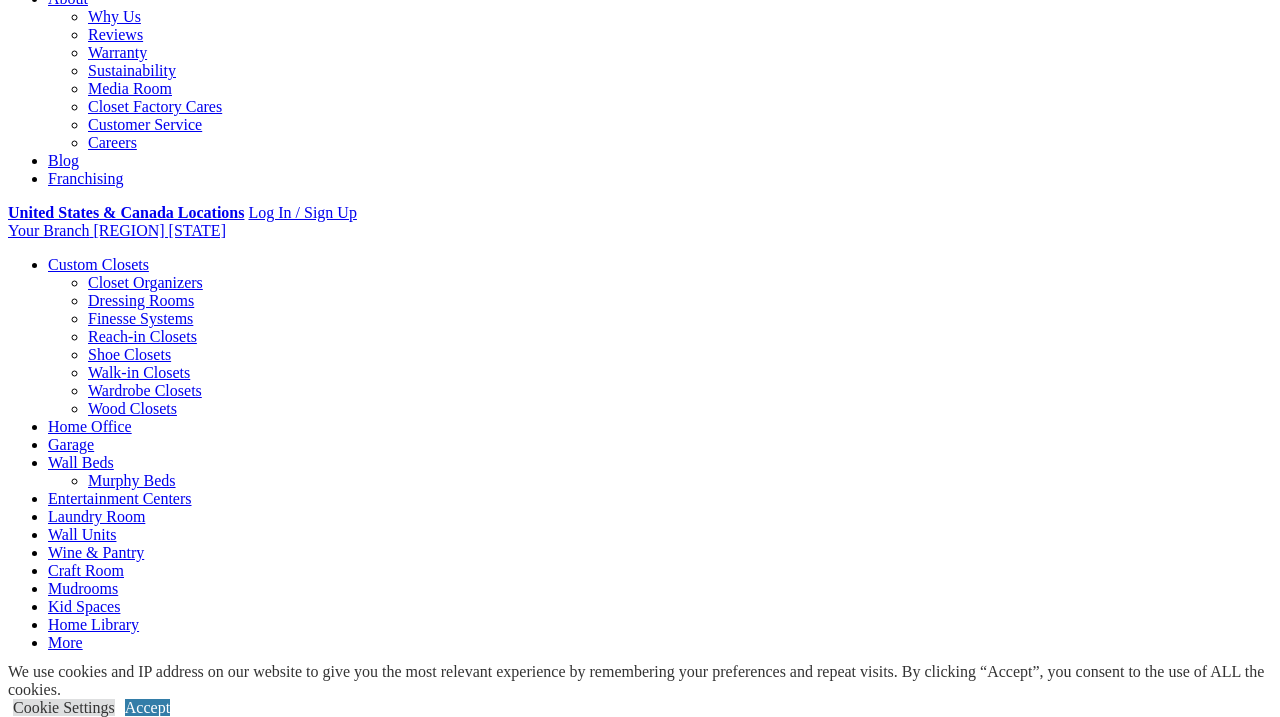 click on "Collaborative Closet Design Success Closet Factory offers well-organized designs that range from streamlined modern to luxurious traditional styles. Each step of our signature closet design process contributes to the ultimate plan of creating custom closets that are right for you. Your closet designer acts as your design consultant, professional organizer, and project manager all in one, providing key closet organization ideas to help you visualize a perfect storage solution. From Simple to Spectacular and Everything In-Between Here’s how it all works: In order to create your perfect closet, we need to know what your goals are. Do you want more hanging space, shelves to show off your massive shoe collection, or do you simply want to find what you are looking for every morning? Once we know what you need, and how you plan to use it, we can present some closet organization ideas and construct your organizational design. Part of the design process includes: Measuring your space. Taking inventory. What Now?" at bounding box center [640, 1916] 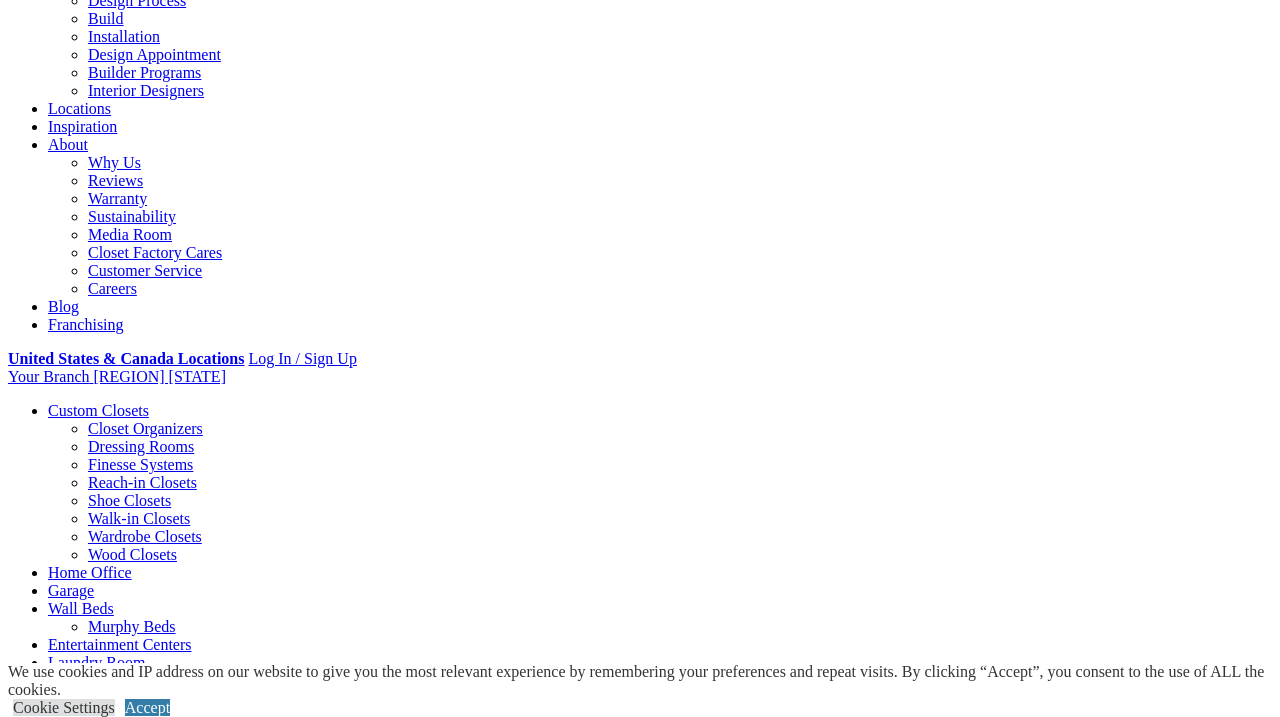 scroll, scrollTop: 236, scrollLeft: 0, axis: vertical 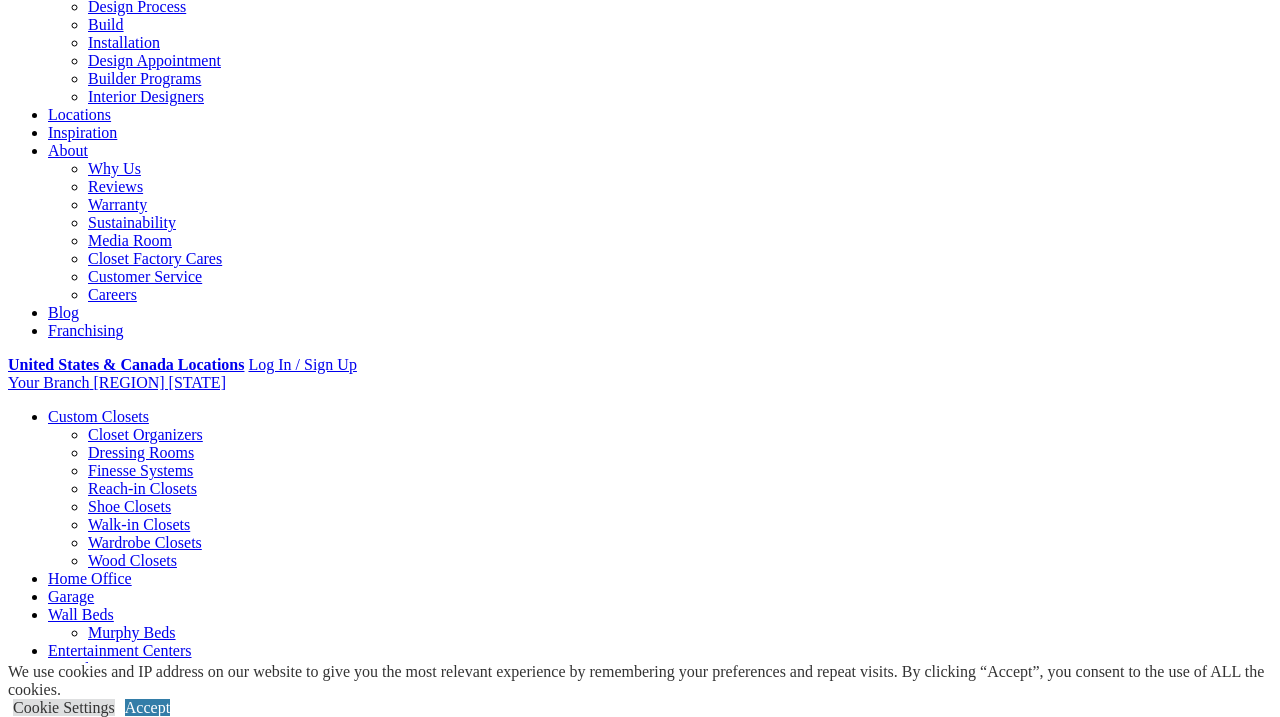 click on "Home Office" at bounding box center [90, 578] 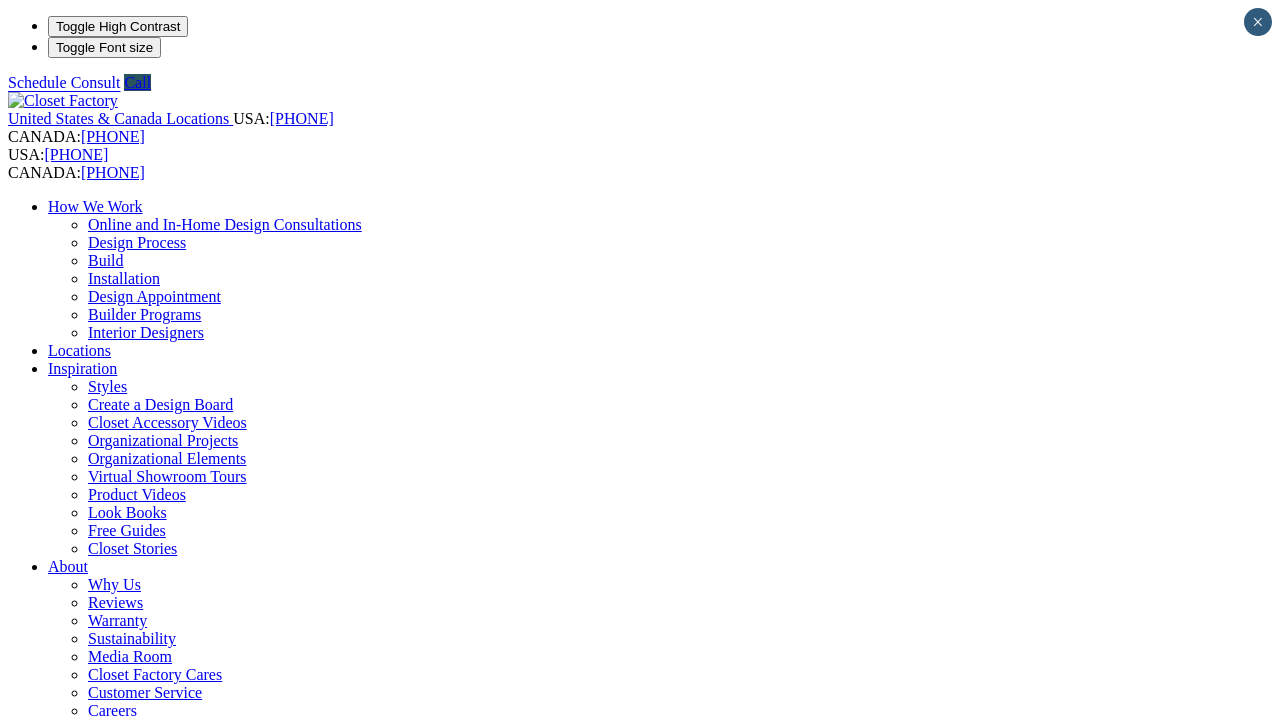 scroll, scrollTop: 0, scrollLeft: 0, axis: both 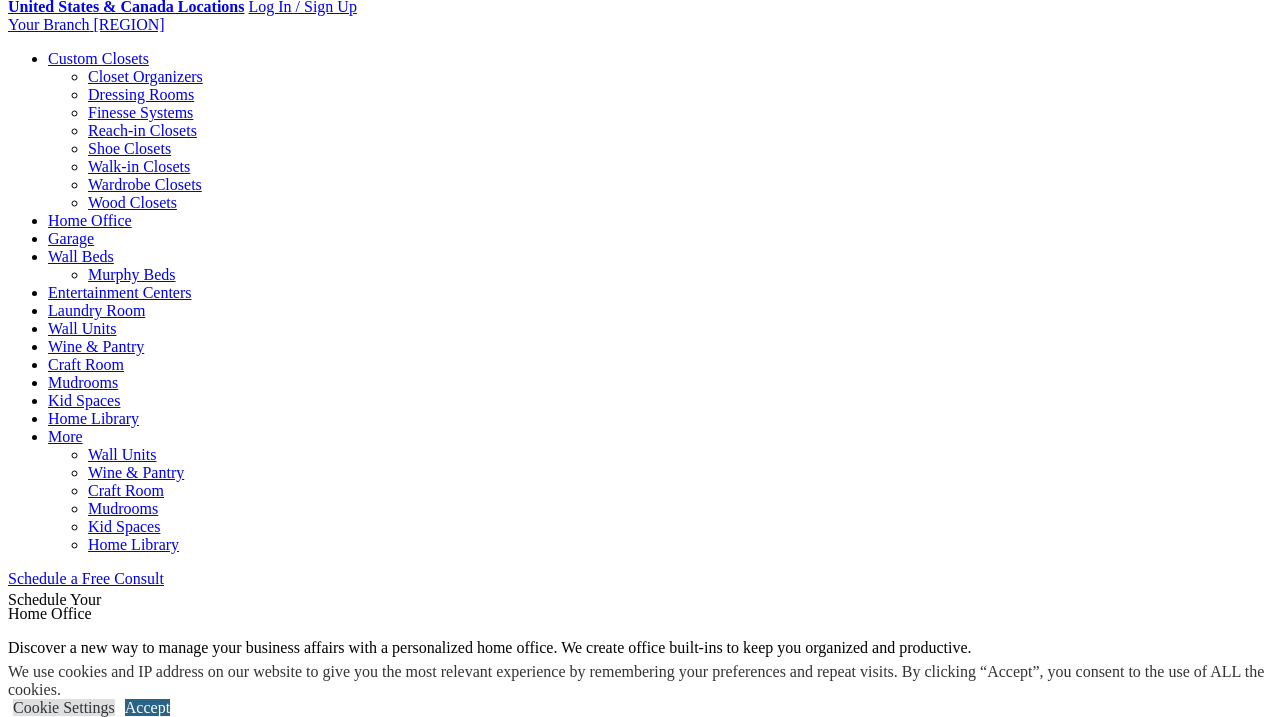 click on "Accept" at bounding box center (147, 707) 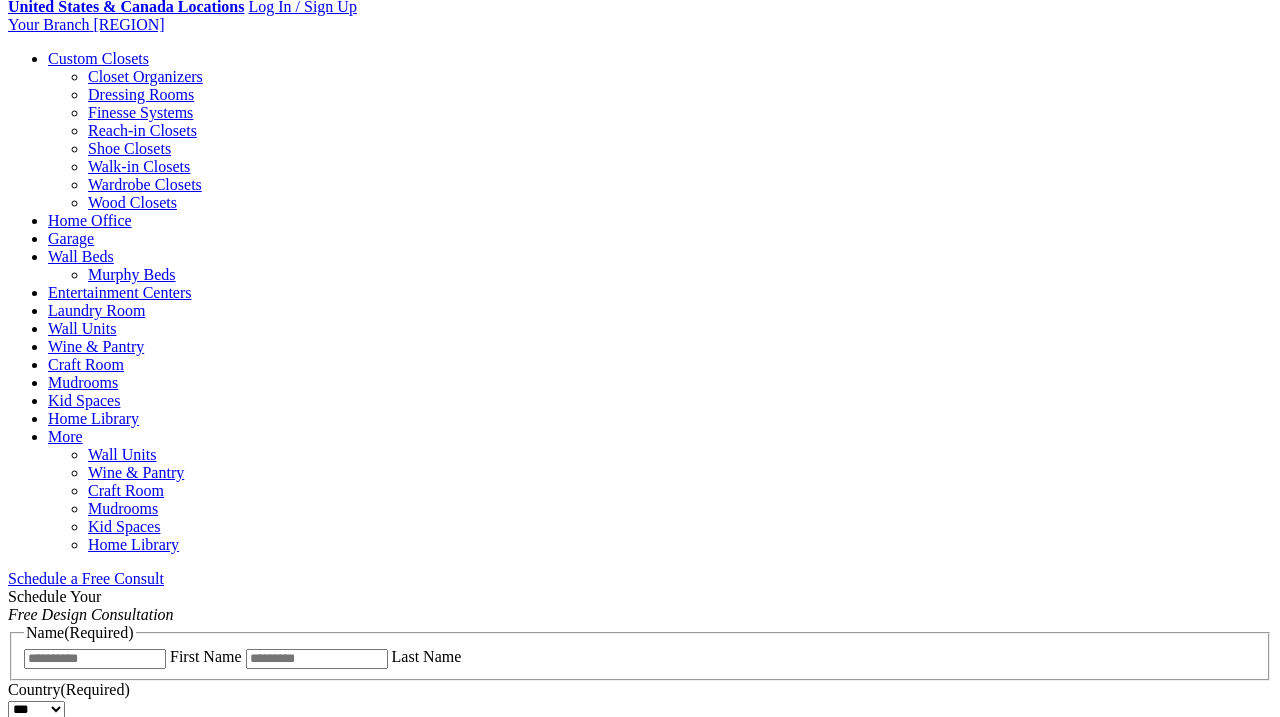 click on "Design a Custom Home Office That Works Our custom home offices are designed with your specific tastes and needs in mind. Our designers will give you the best tips on how to organize both vertically and horizontally regardless of whether you are a stacker or a filer. We want to know what items you need at your fingertips. Custom built-in cabinets, cubbies, dividers, and storage drawers are our specialty areas, and we work with you to ensure that your office is designed to fit the demanding needs of your business or work. Decorative doors, LED lighting, and a wide array of countertop options add flare and personality to your individual style. A Functional Work Space That’s Also Stylish" at bounding box center (640, 2232) 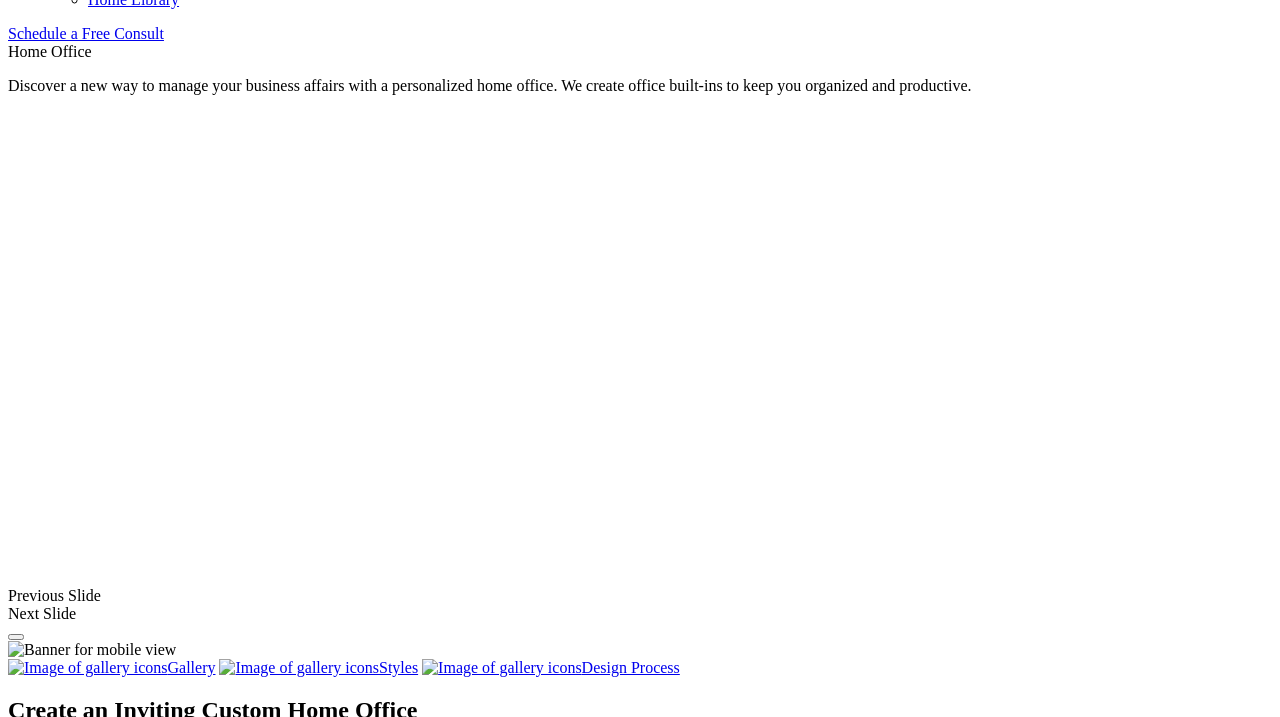 scroll, scrollTop: 1331, scrollLeft: 0, axis: vertical 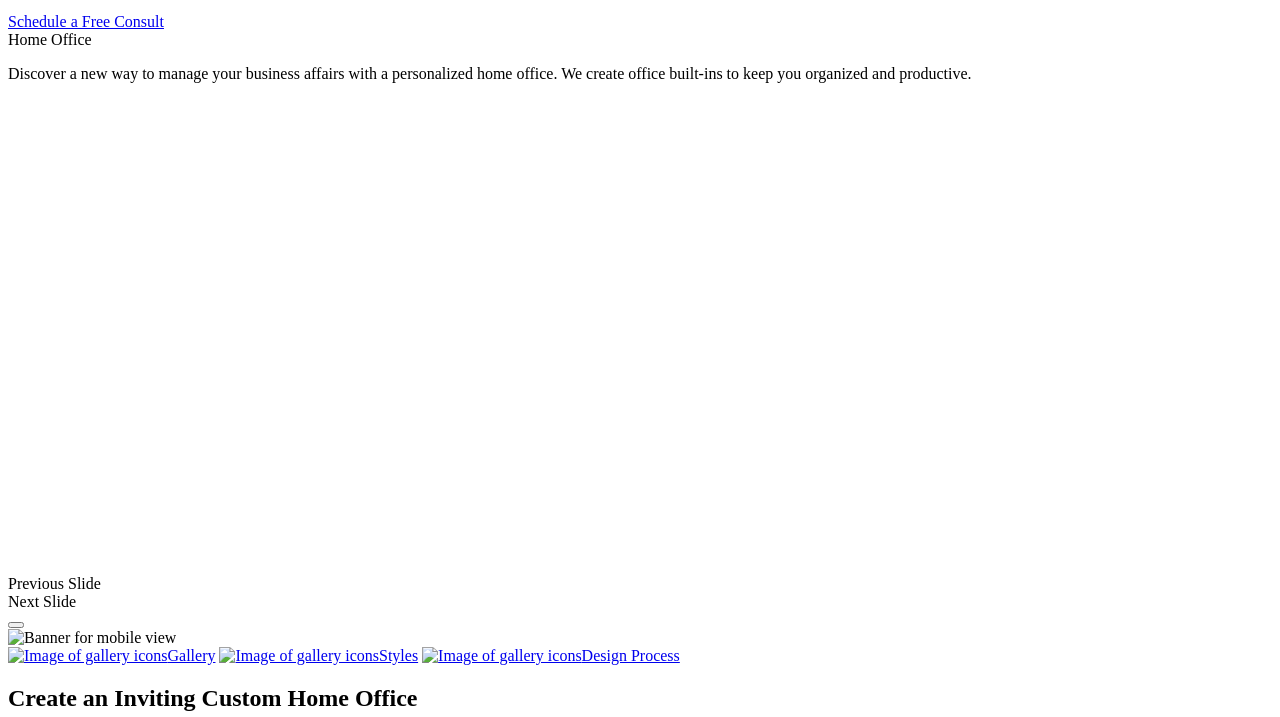 click on "Bookshelves" at bounding box center (89, 1530) 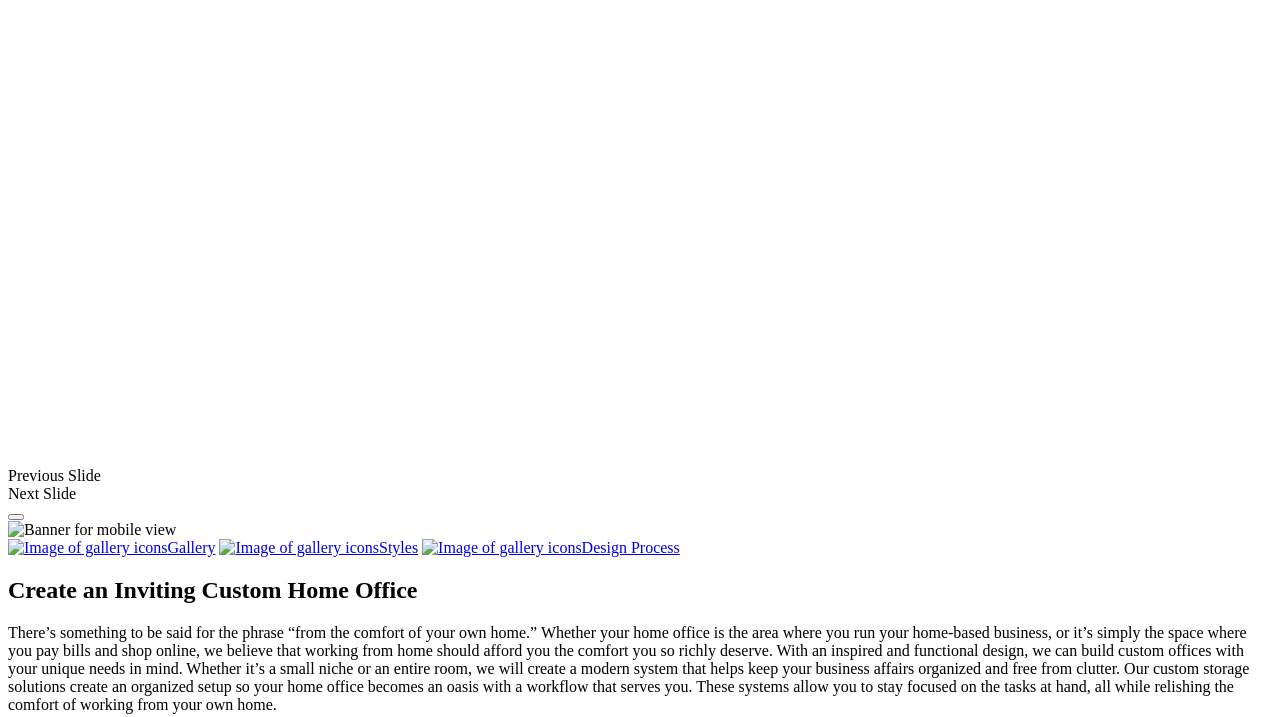 click at bounding box center (180, 1496) 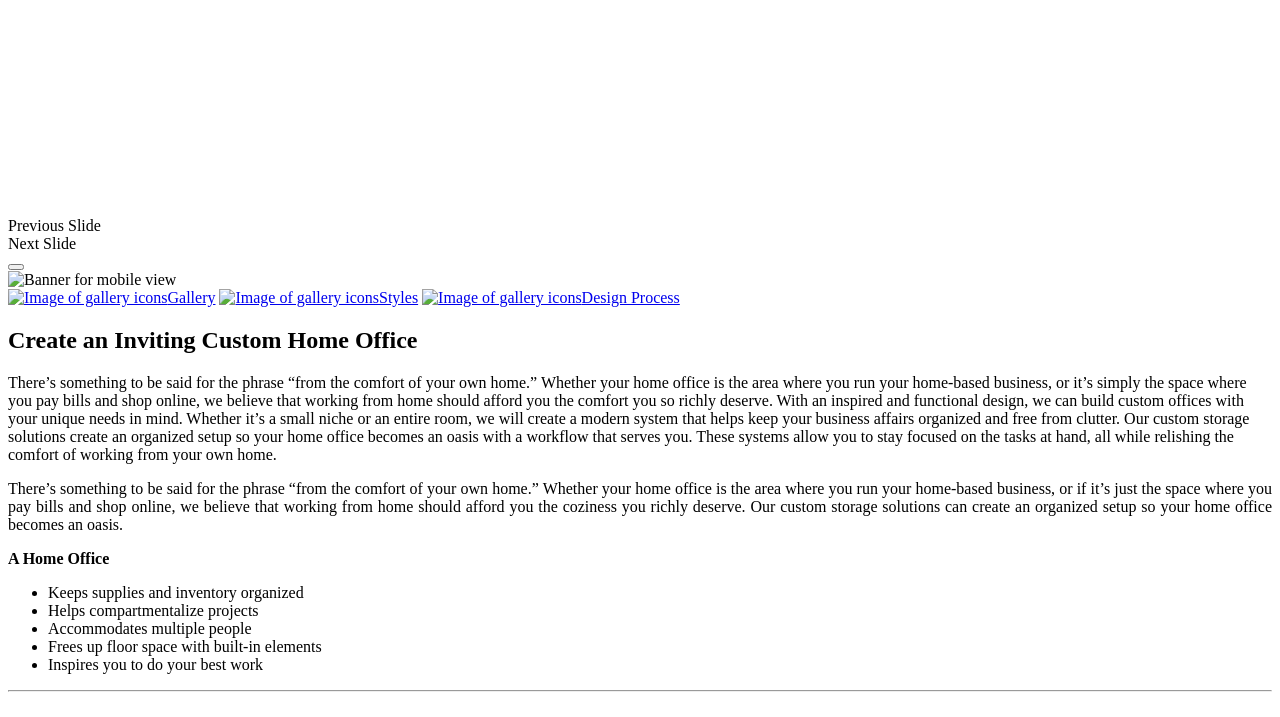 scroll, scrollTop: 1564, scrollLeft: 0, axis: vertical 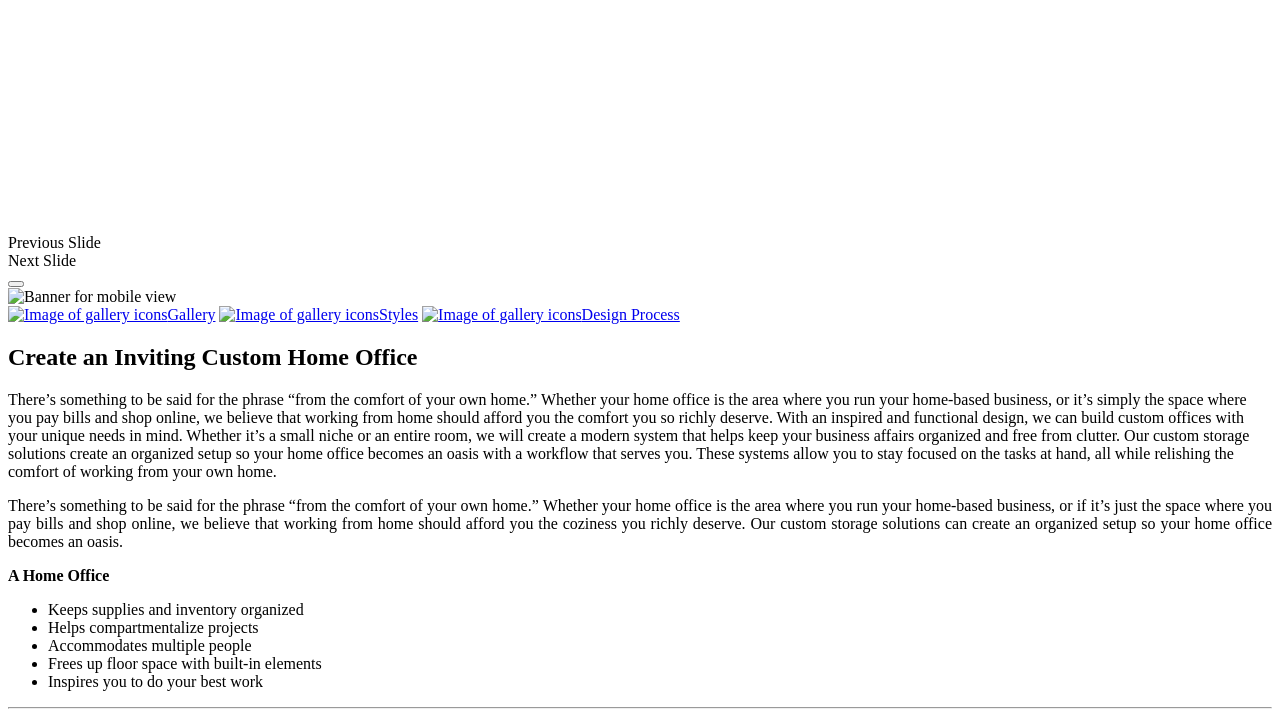 click on "Load More" at bounding box center [44, 1589] 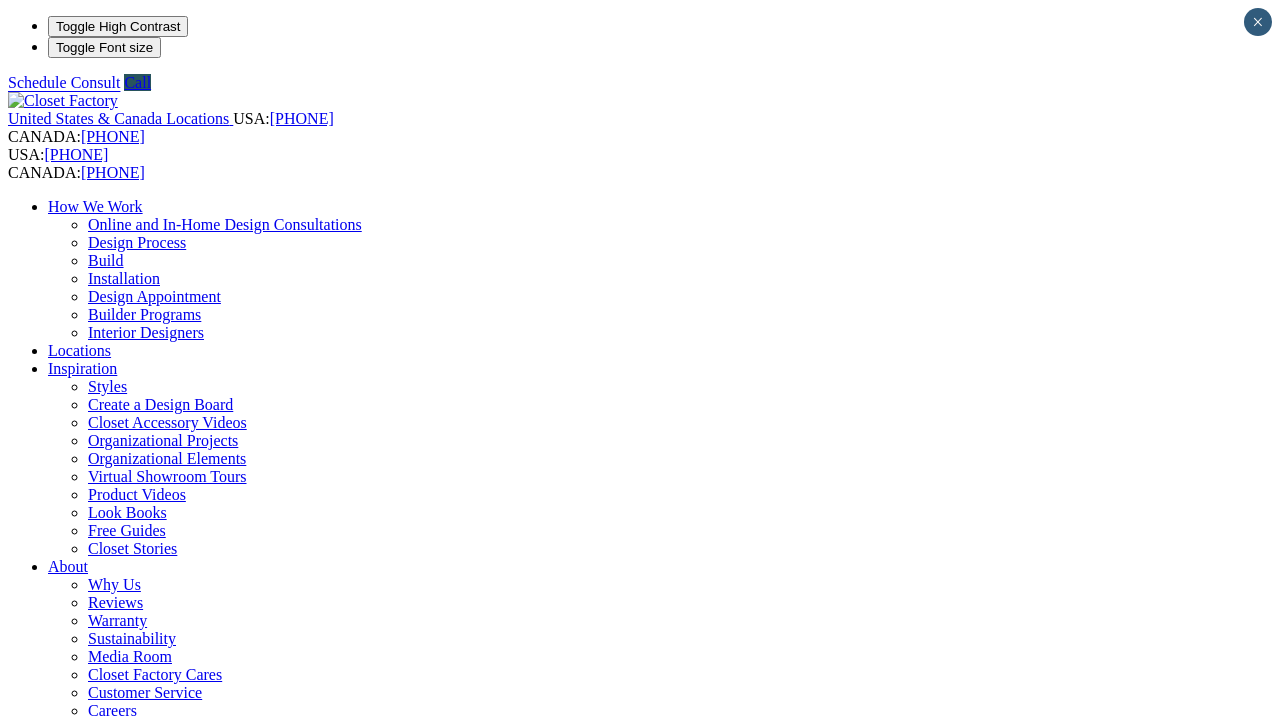 scroll, scrollTop: 0, scrollLeft: 0, axis: both 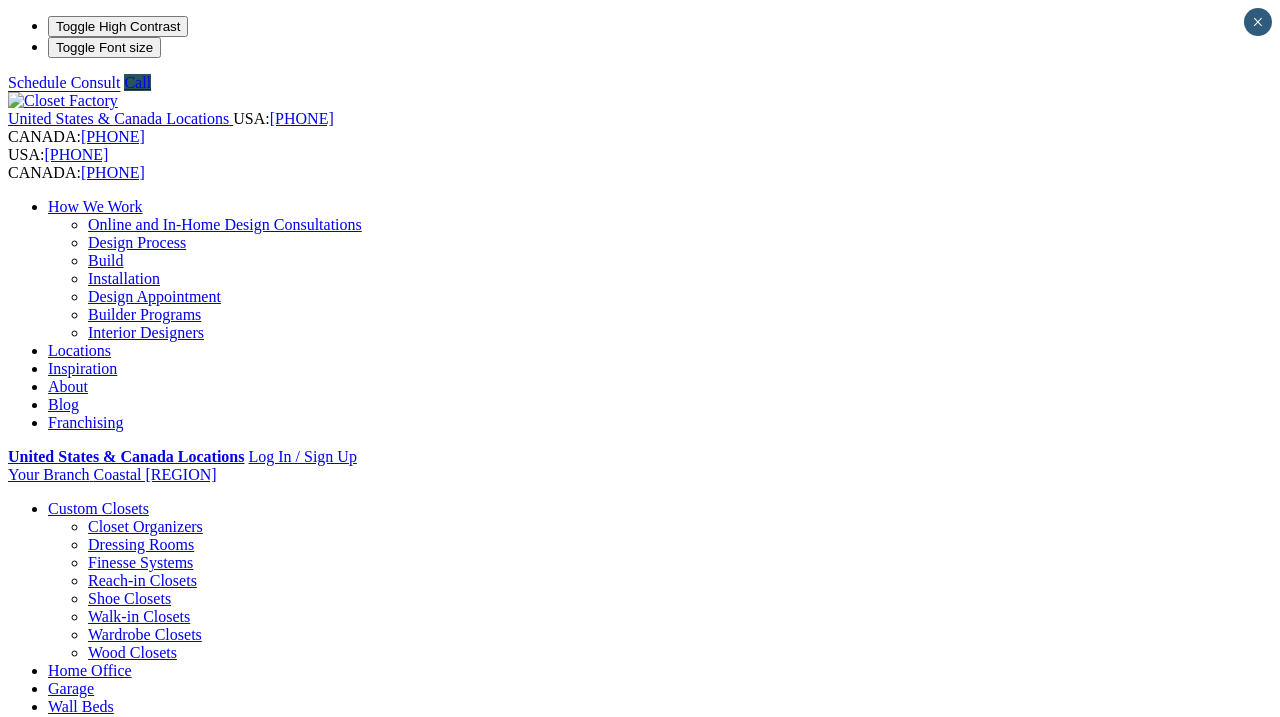 click on "Next Slide" at bounding box center [640, 1595] 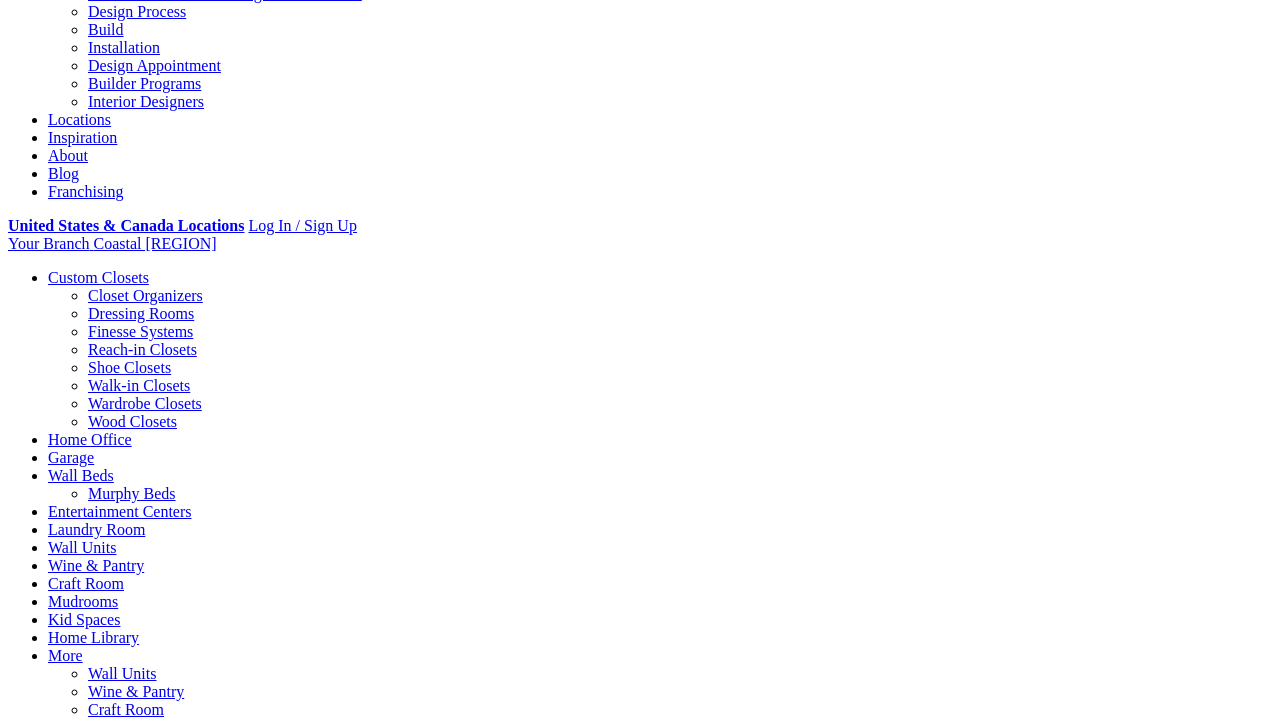 scroll, scrollTop: 316, scrollLeft: 0, axis: vertical 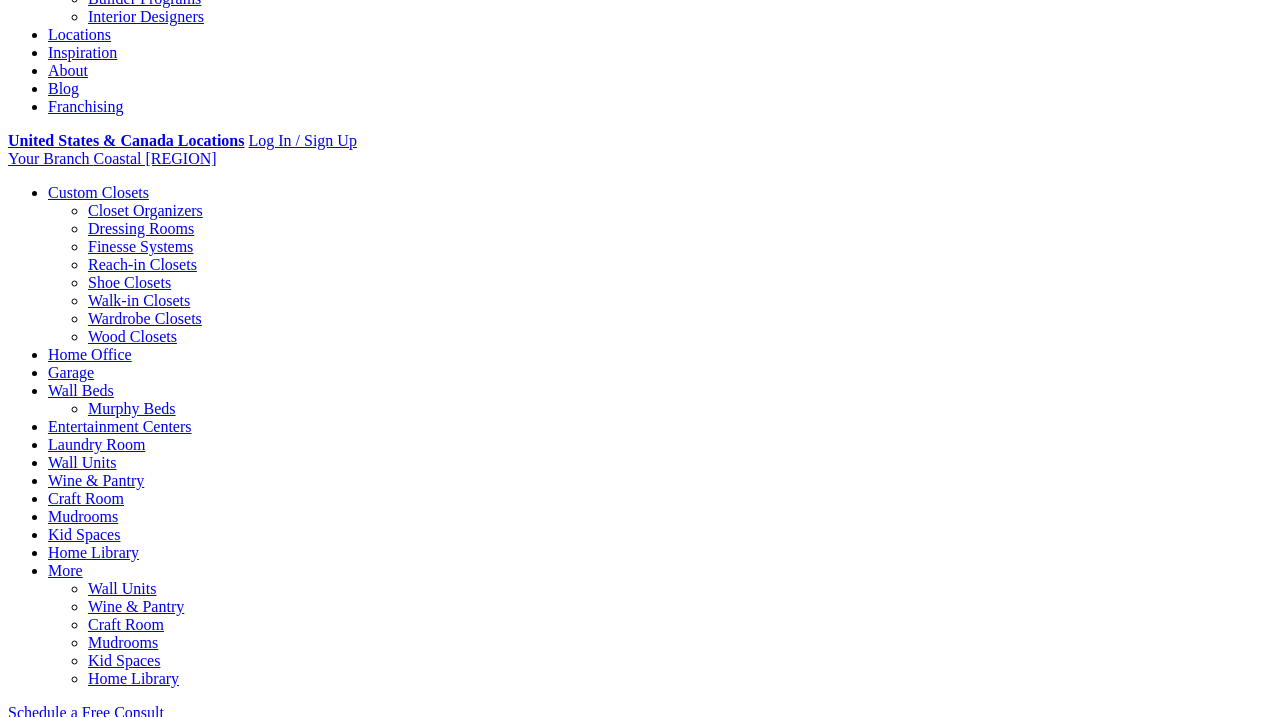 click on "Gallery" at bounding box center (111, 1332) 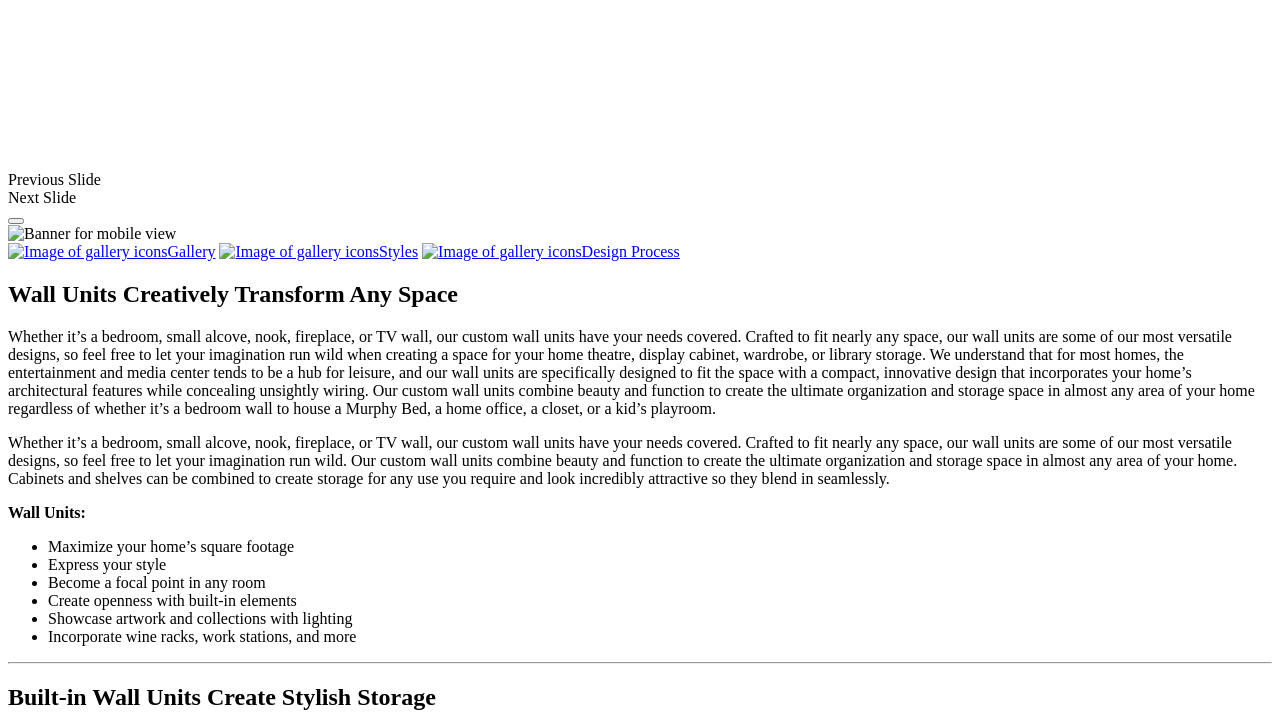 scroll, scrollTop: 1478, scrollLeft: 0, axis: vertical 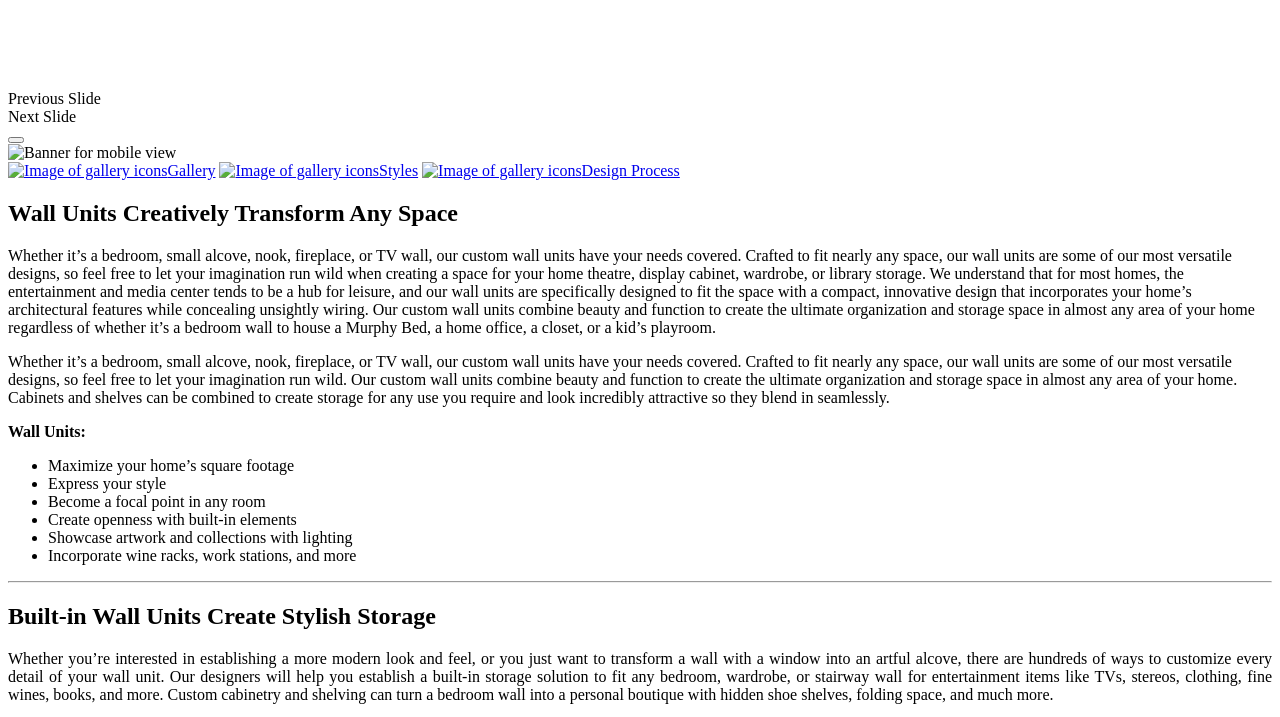 click at bounding box center (57, 1137) 